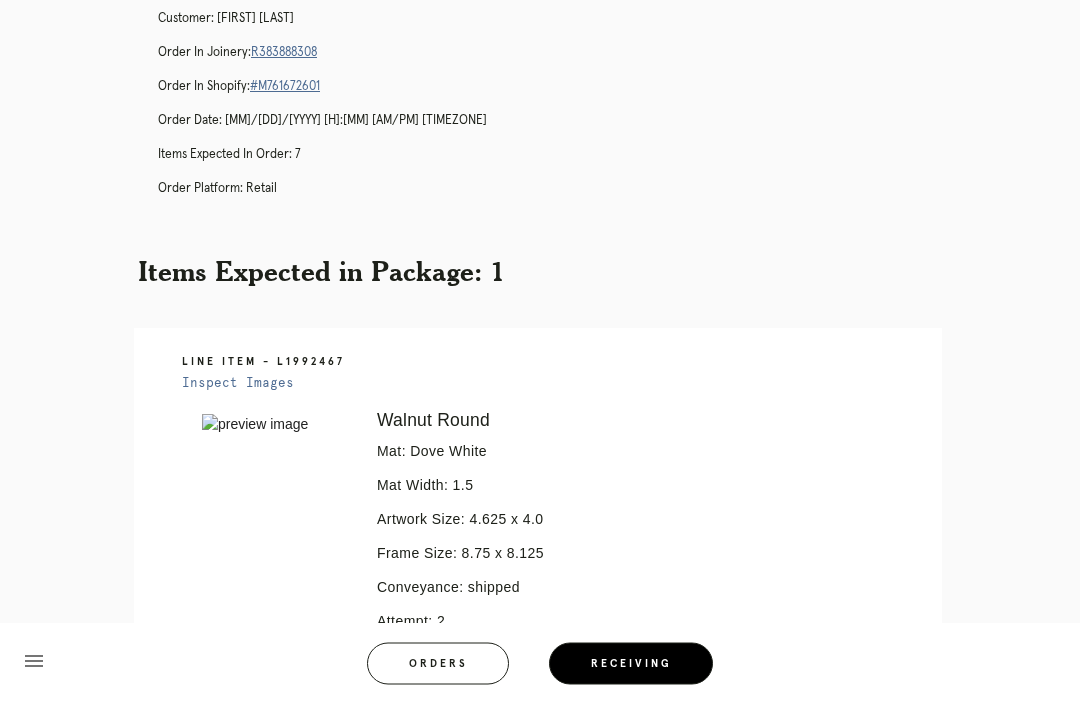 scroll, scrollTop: 0, scrollLeft: 0, axis: both 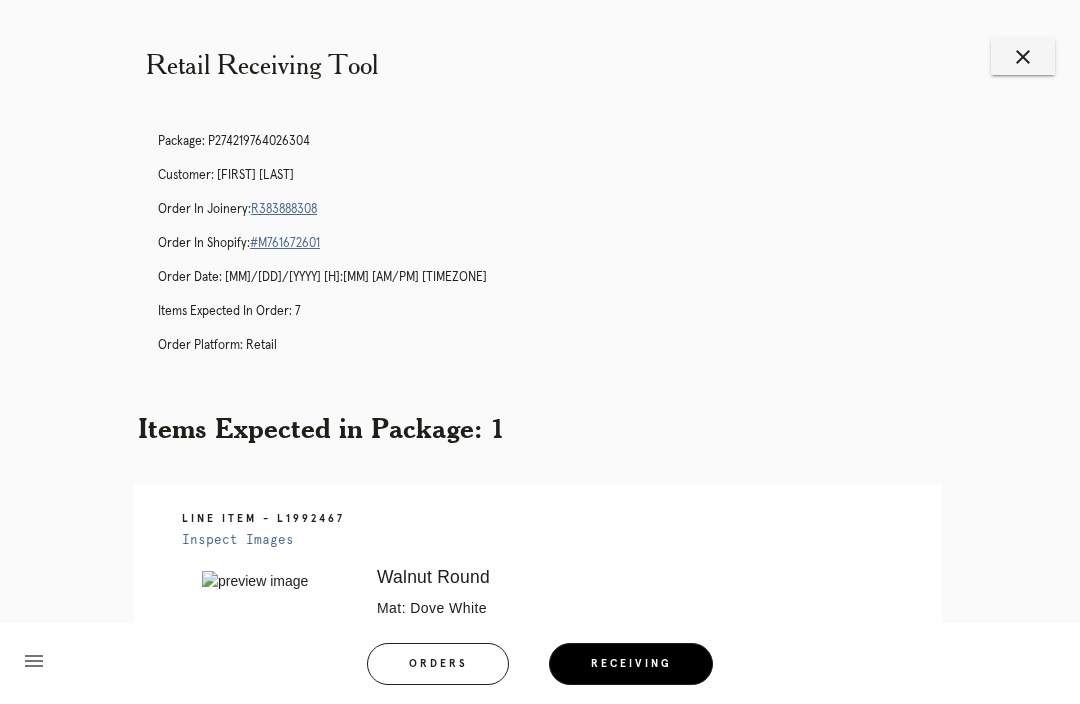 click on "close" at bounding box center (1023, 57) 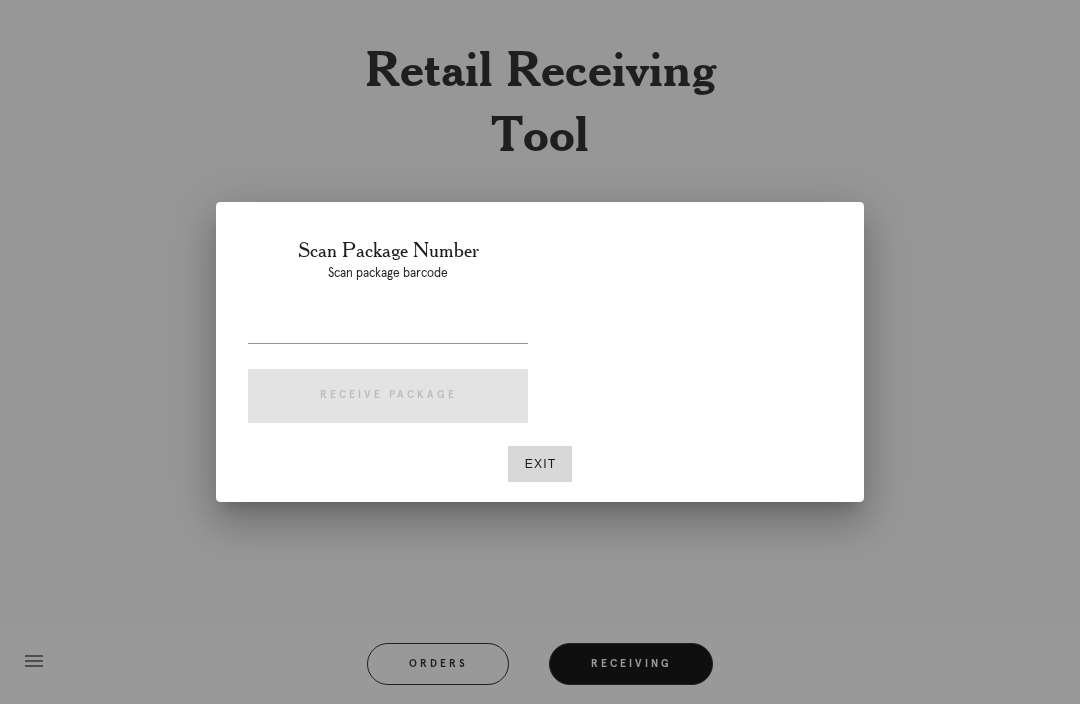 scroll, scrollTop: 0, scrollLeft: 0, axis: both 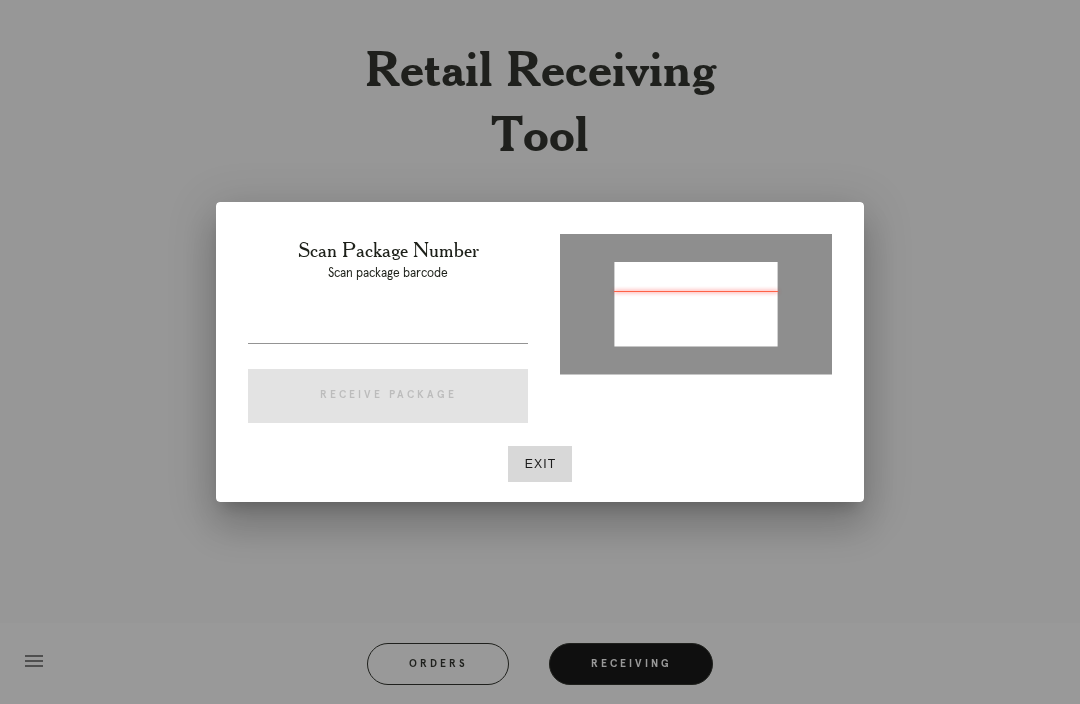 type on "P910554894291424" 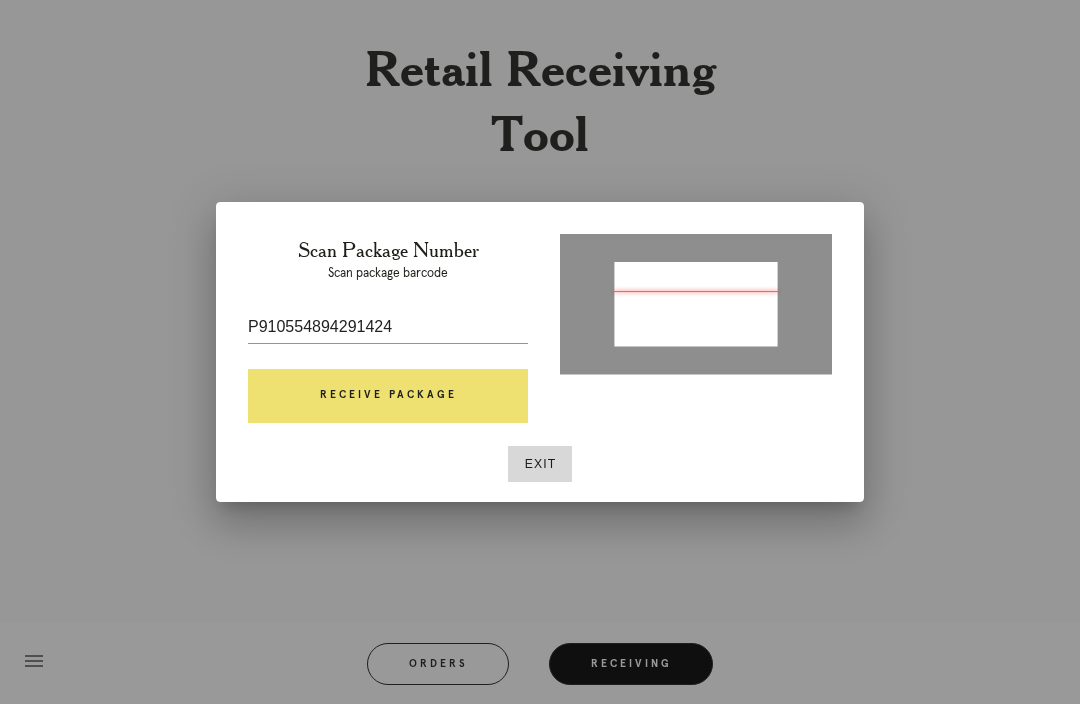 click on "Receive Package" at bounding box center (388, 396) 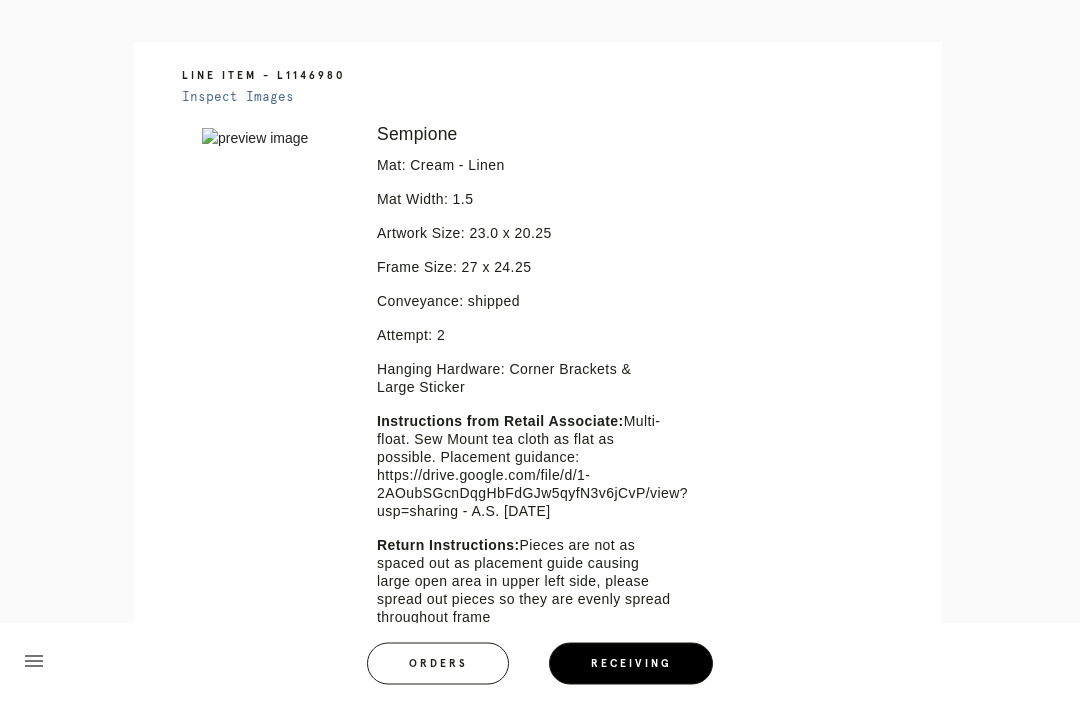 scroll, scrollTop: 443, scrollLeft: 0, axis: vertical 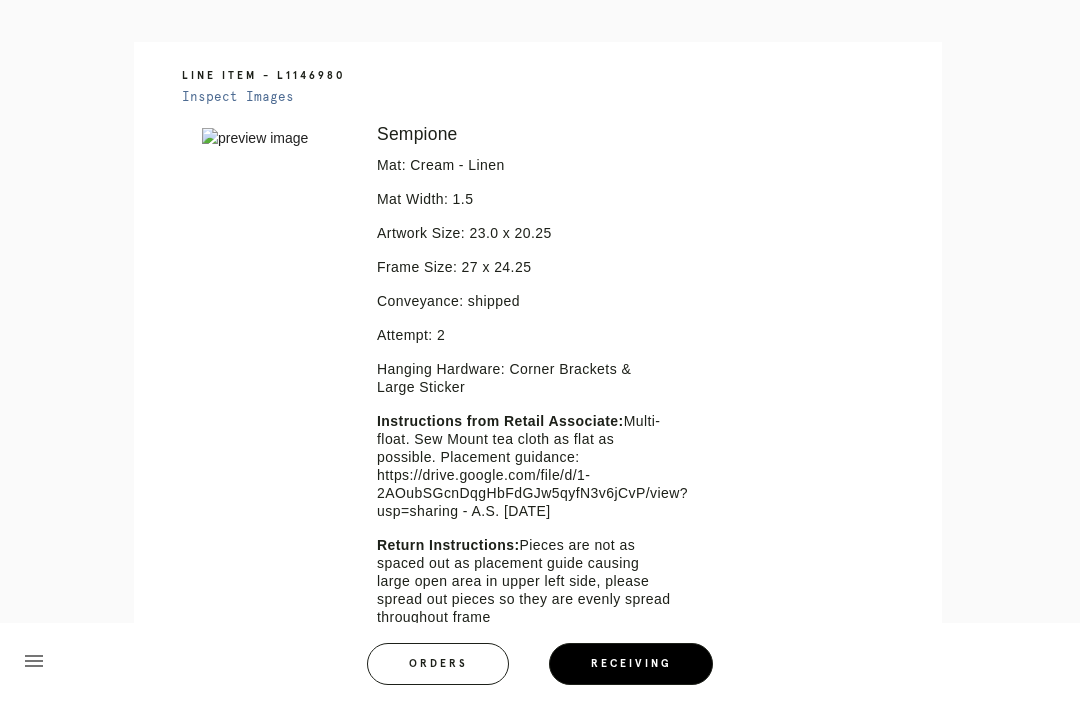 click on "Orders" at bounding box center (438, 664) 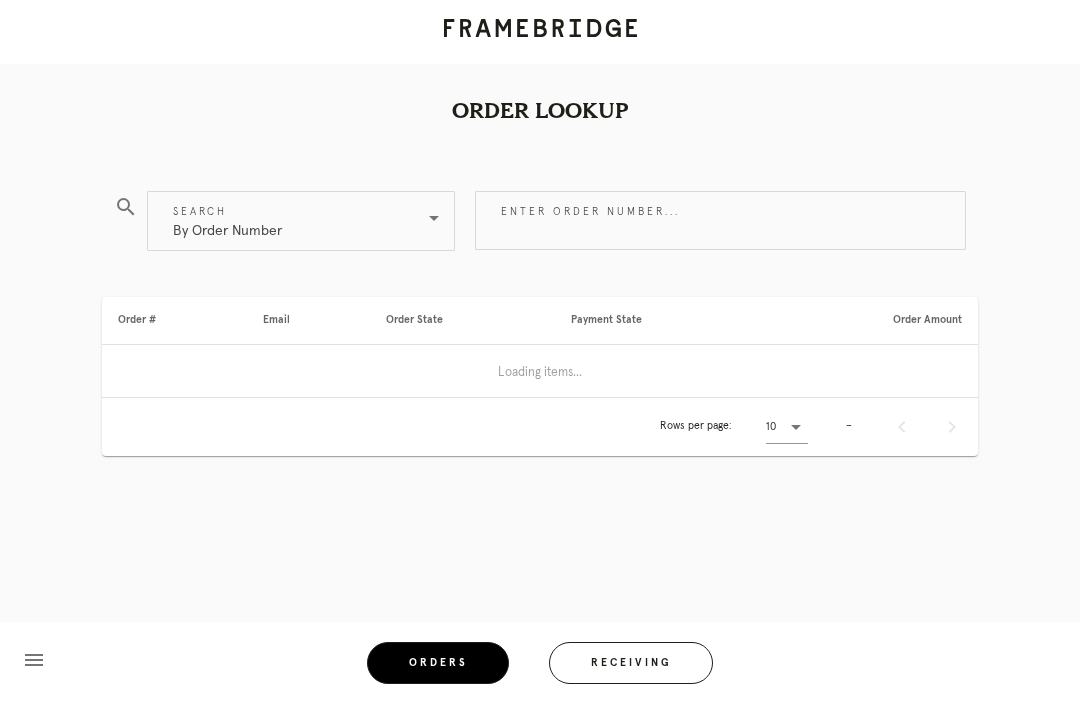 scroll, scrollTop: 1, scrollLeft: 0, axis: vertical 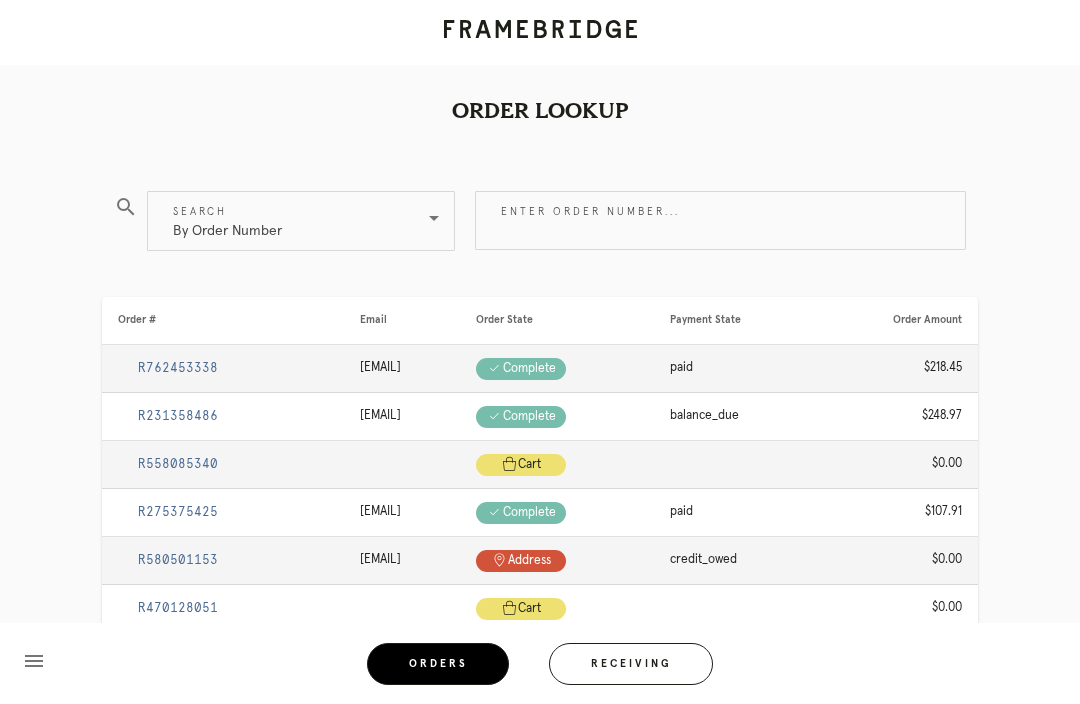 click on "Receiving" at bounding box center [631, 664] 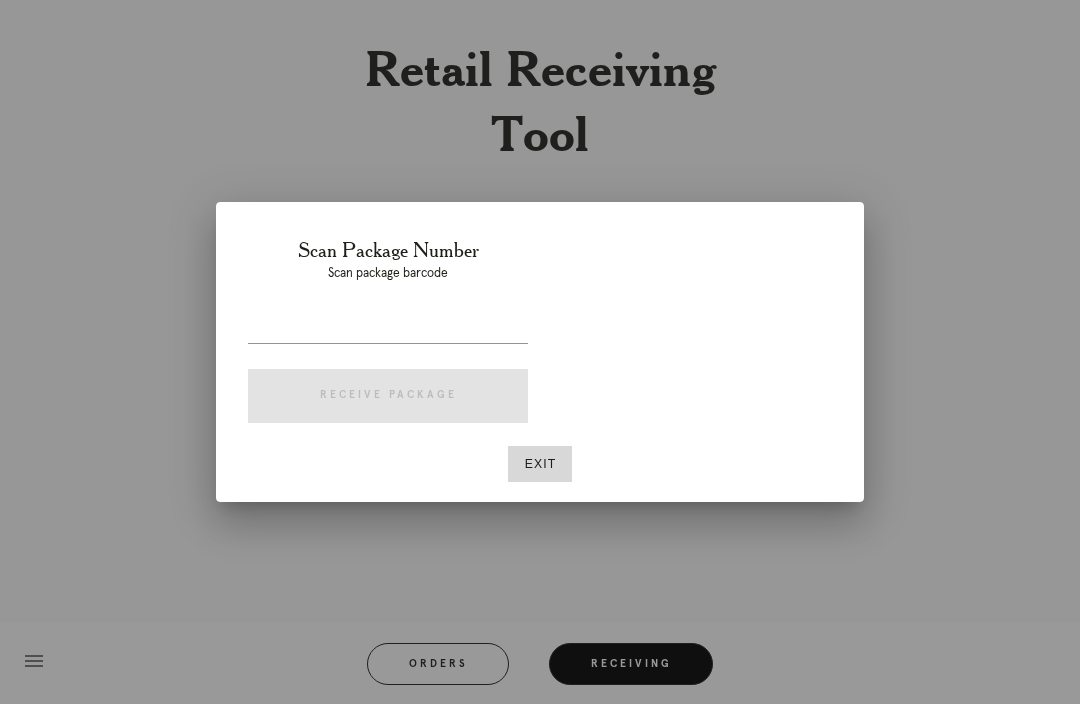 scroll, scrollTop: 66, scrollLeft: 0, axis: vertical 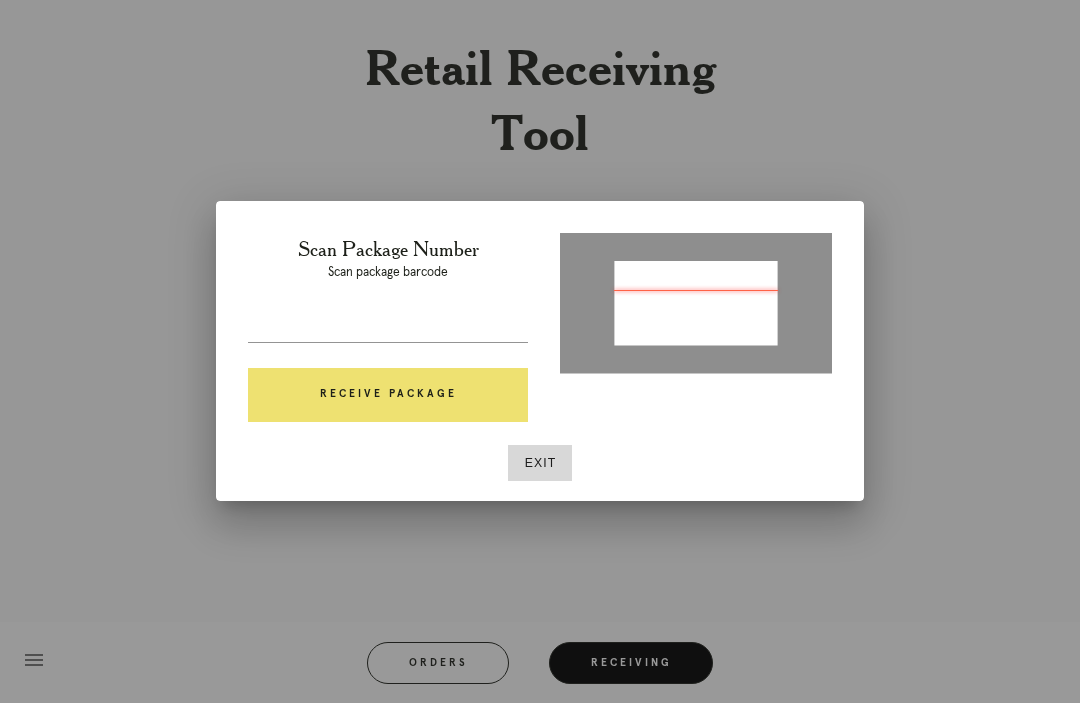 type on "P269202087096360" 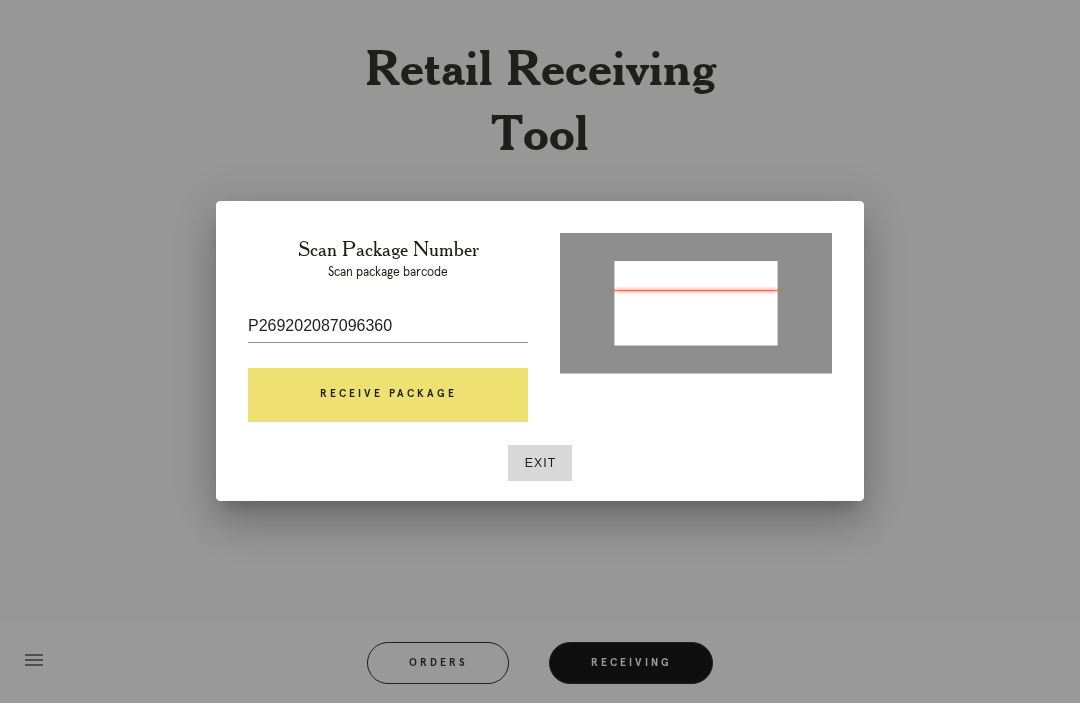 click on "Receive Package" at bounding box center [388, 396] 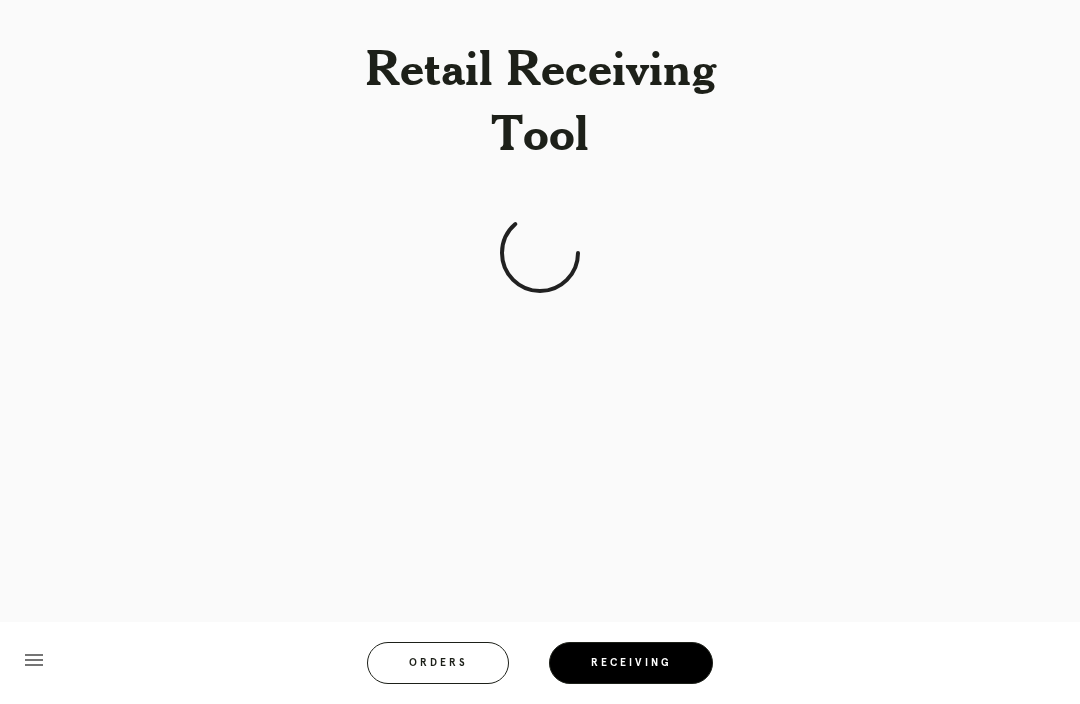 scroll, scrollTop: 67, scrollLeft: 0, axis: vertical 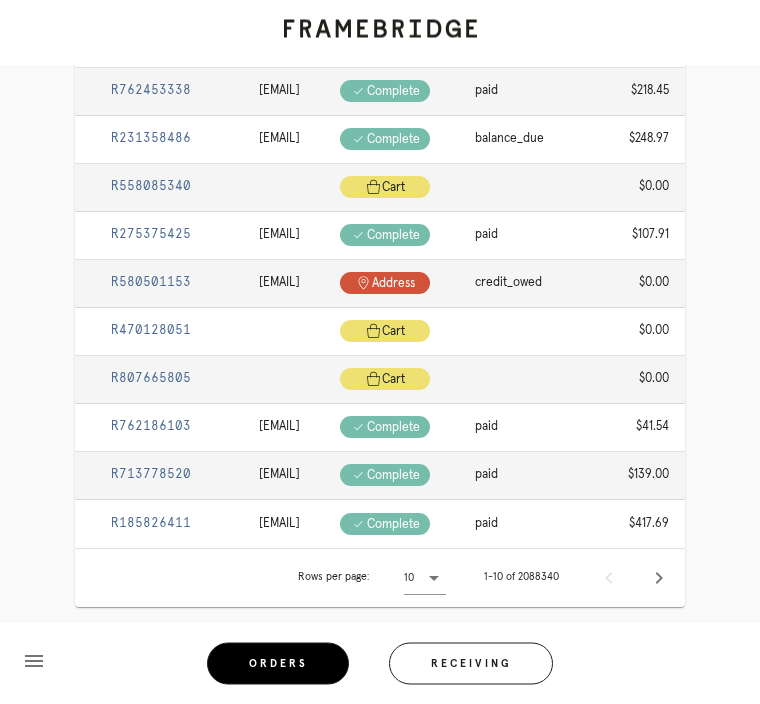 click on "Receiving" at bounding box center (471, 664) 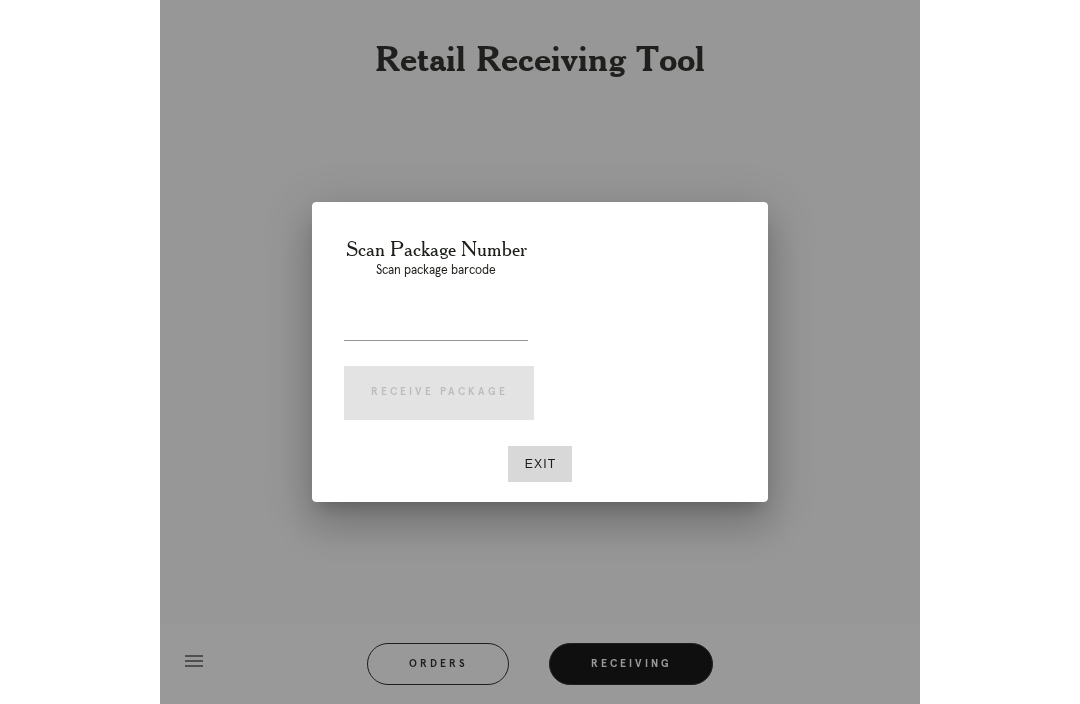 scroll, scrollTop: 66, scrollLeft: 0, axis: vertical 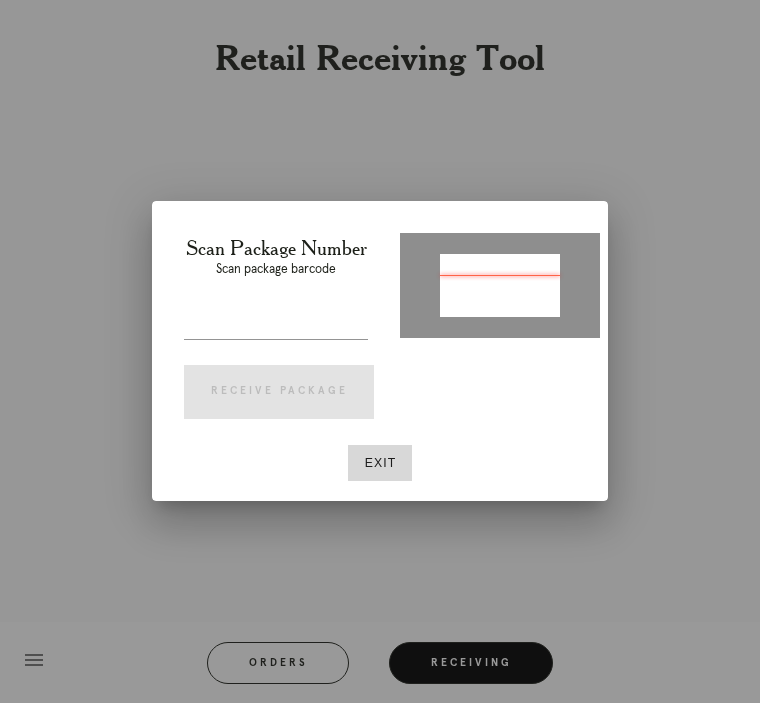 type on "P910554894291424" 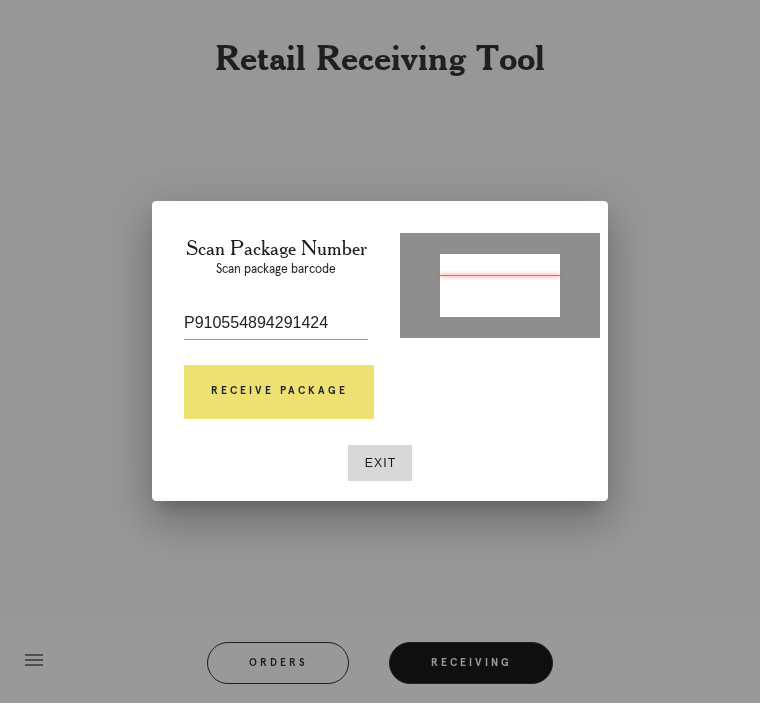 click on "Receive Package" at bounding box center [279, 393] 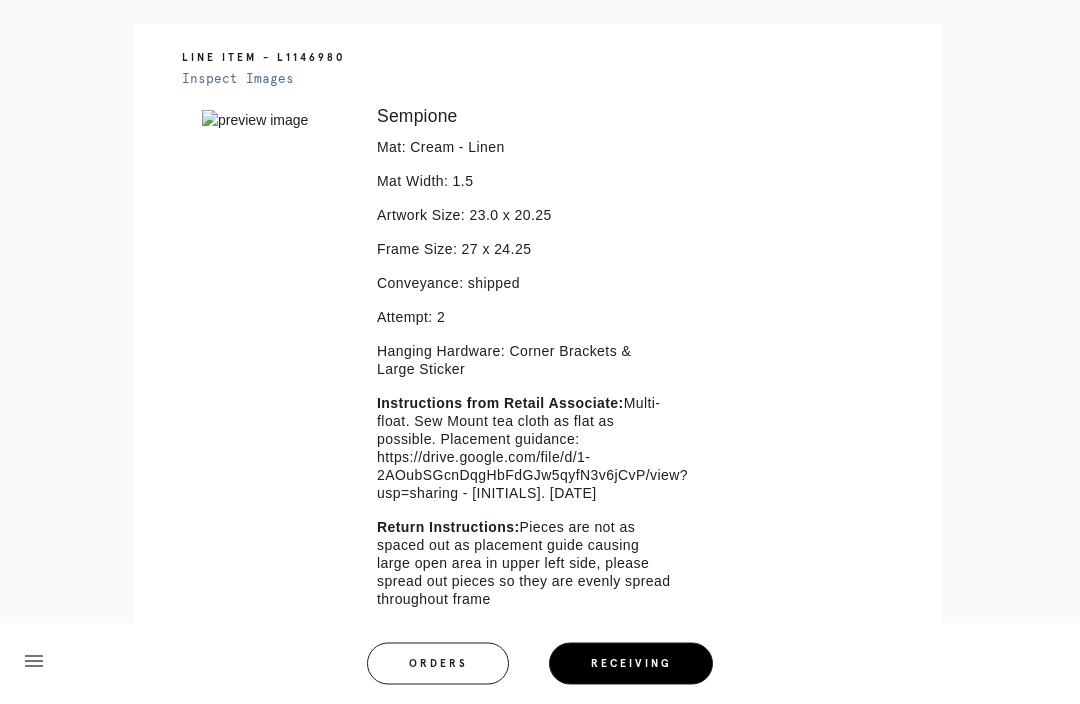 scroll, scrollTop: 459, scrollLeft: 0, axis: vertical 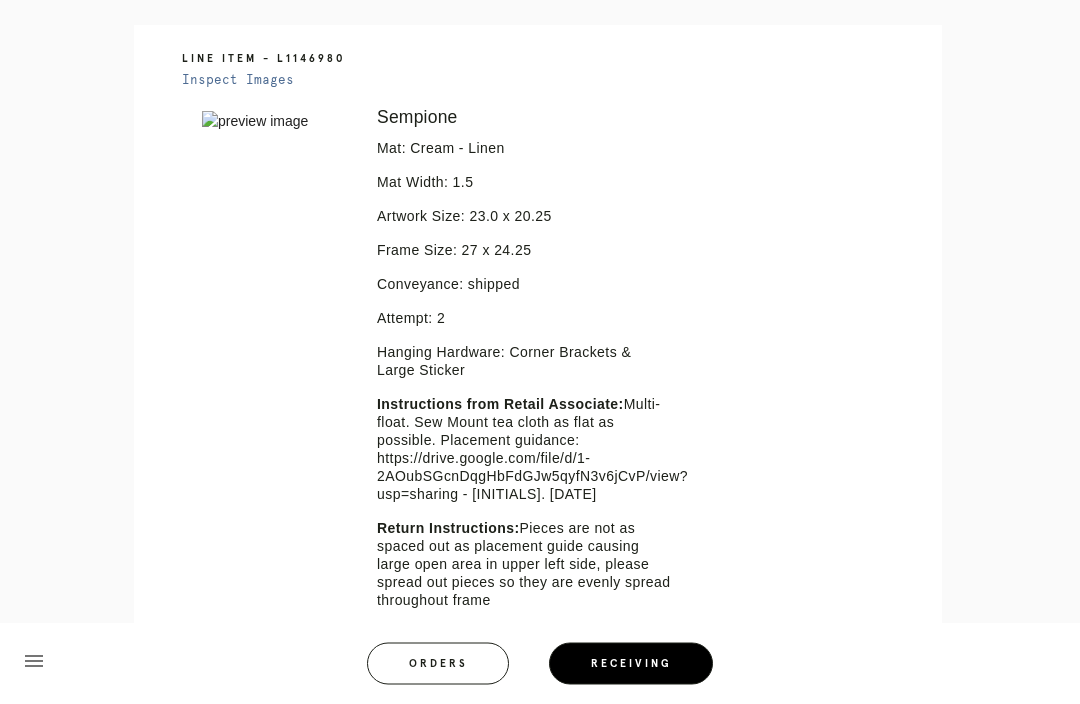 click at bounding box center [275, 122] 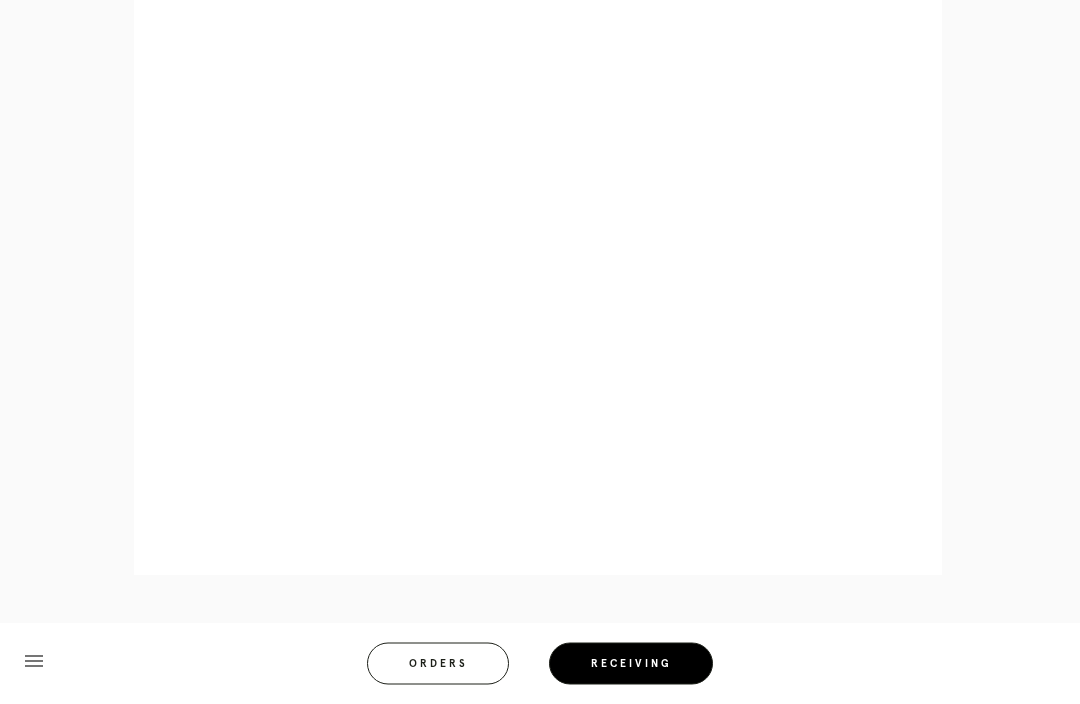 scroll, scrollTop: 1123, scrollLeft: 0, axis: vertical 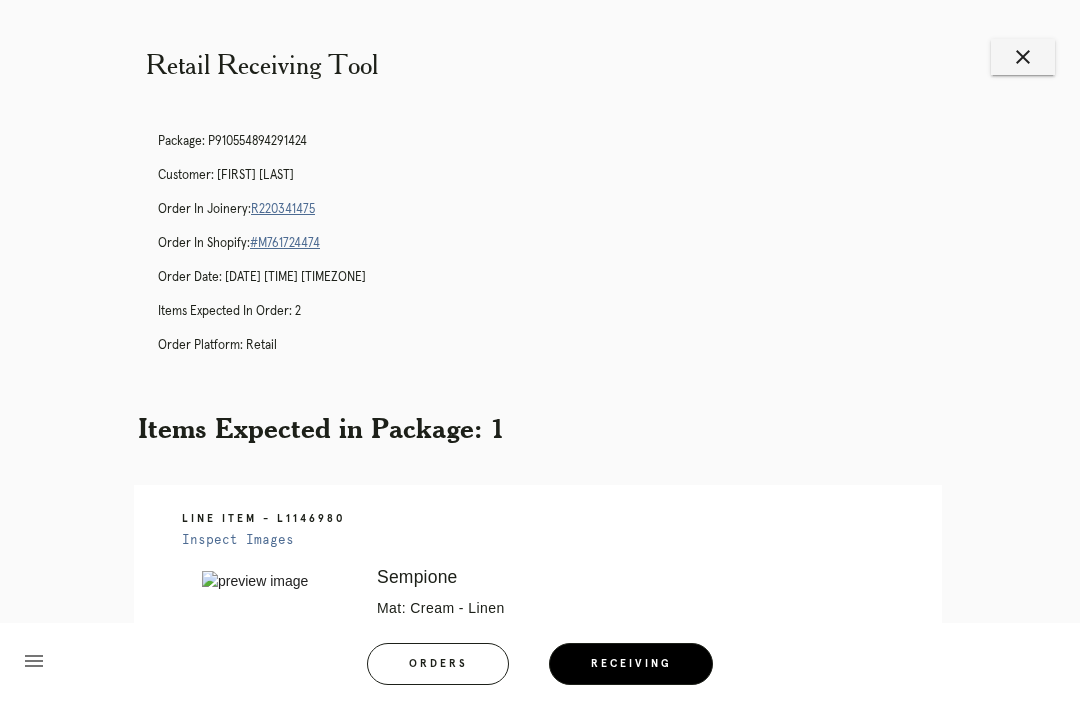 click on "close" at bounding box center [1023, 57] 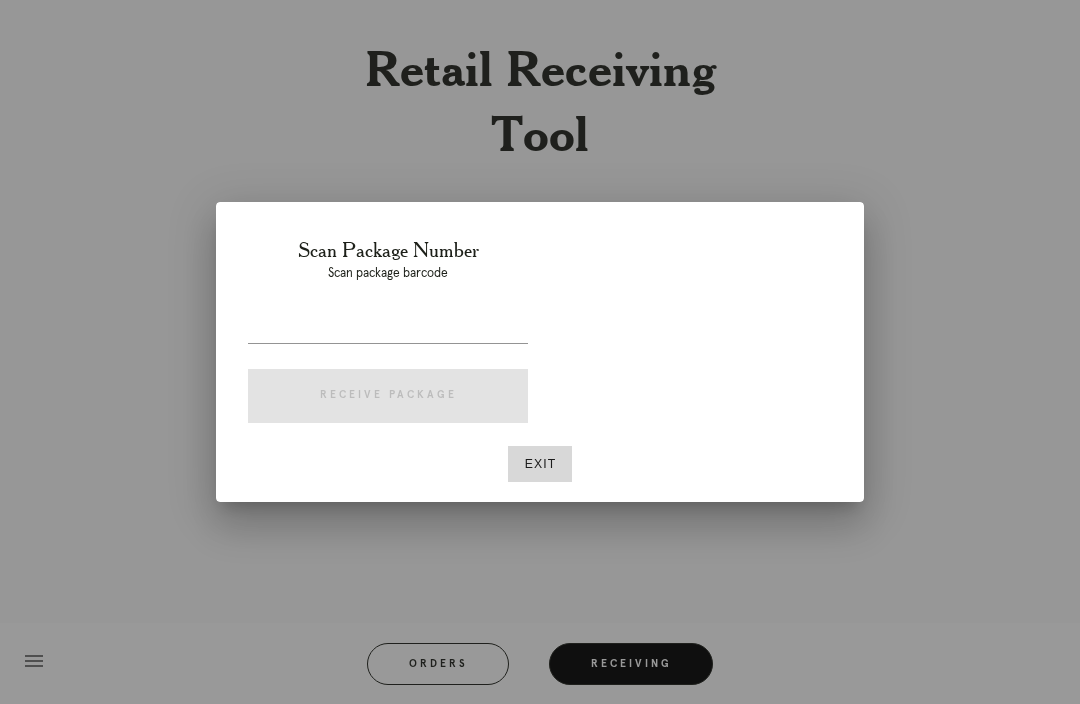 scroll, scrollTop: 0, scrollLeft: 0, axis: both 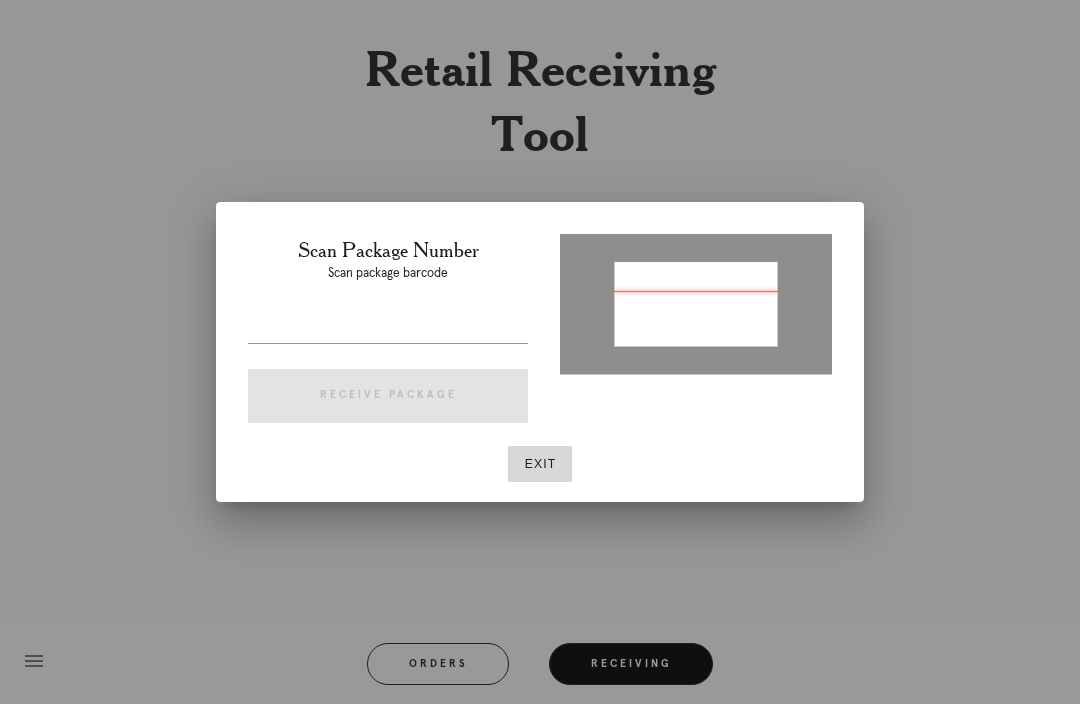 type on "P468729915740257" 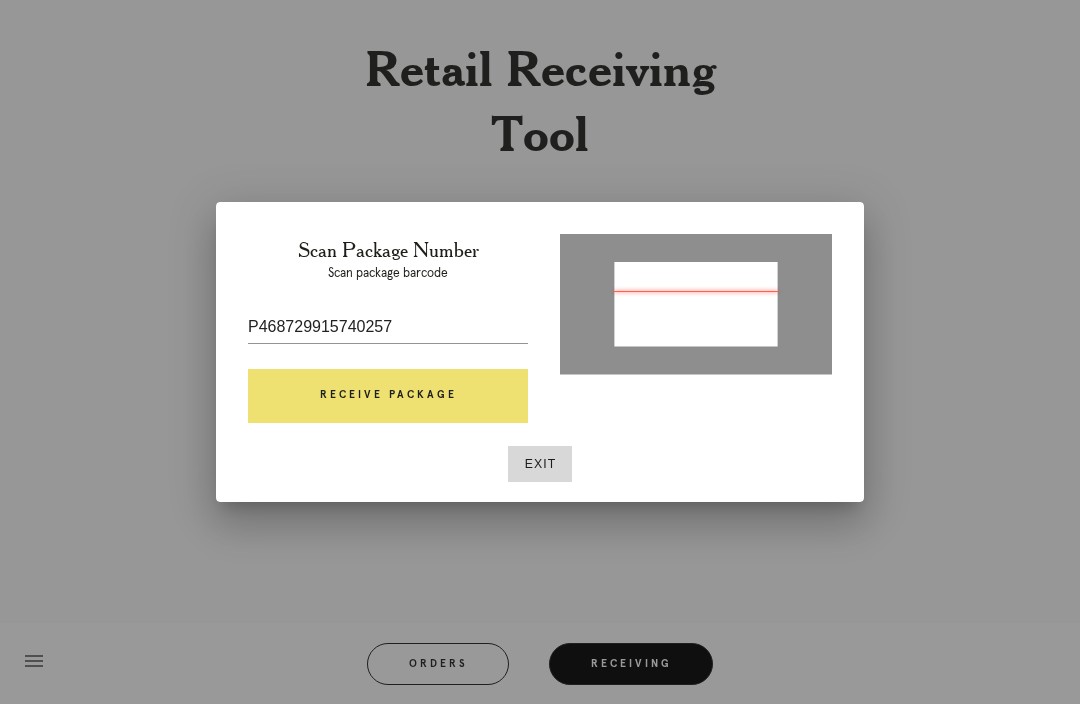 click on "Receive Package" at bounding box center [388, 396] 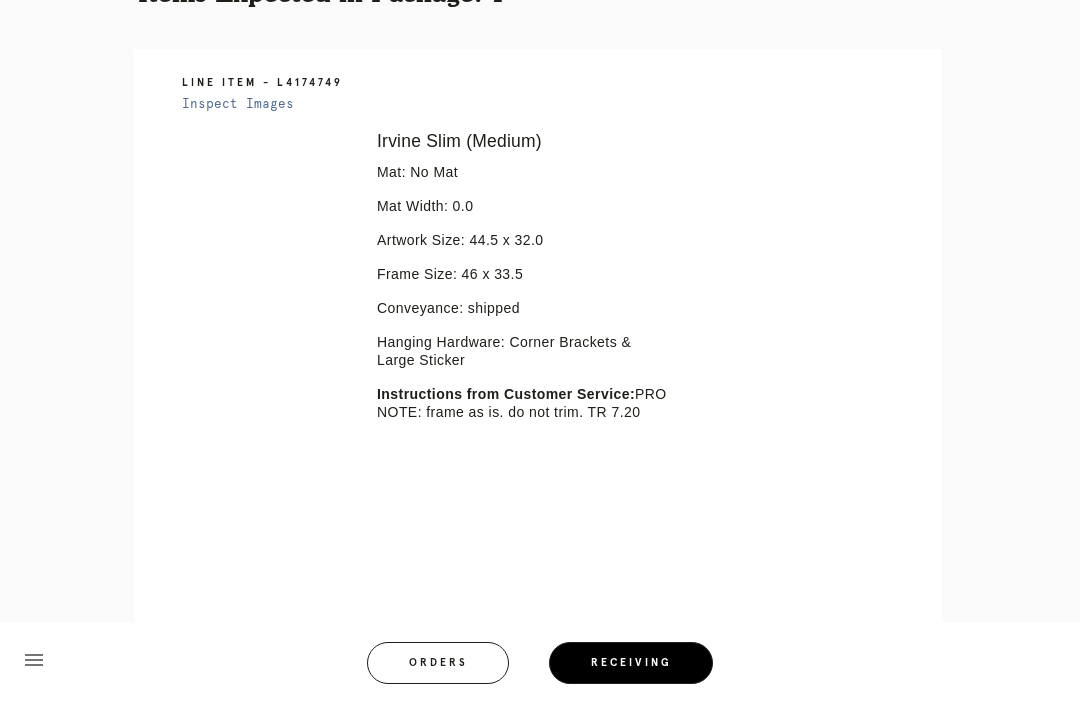 scroll, scrollTop: 501, scrollLeft: 0, axis: vertical 